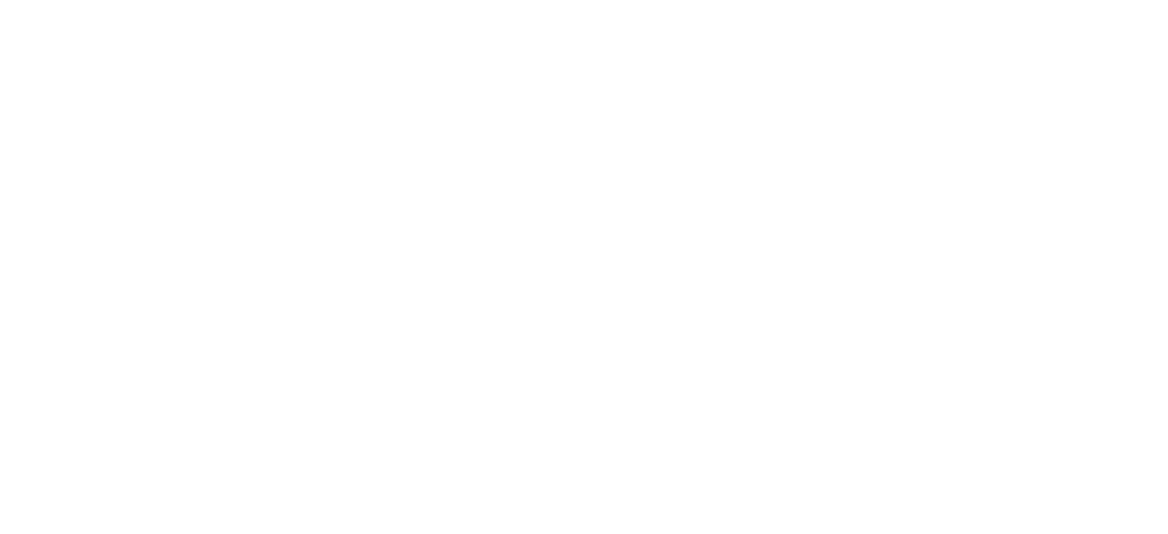 scroll, scrollTop: 0, scrollLeft: 0, axis: both 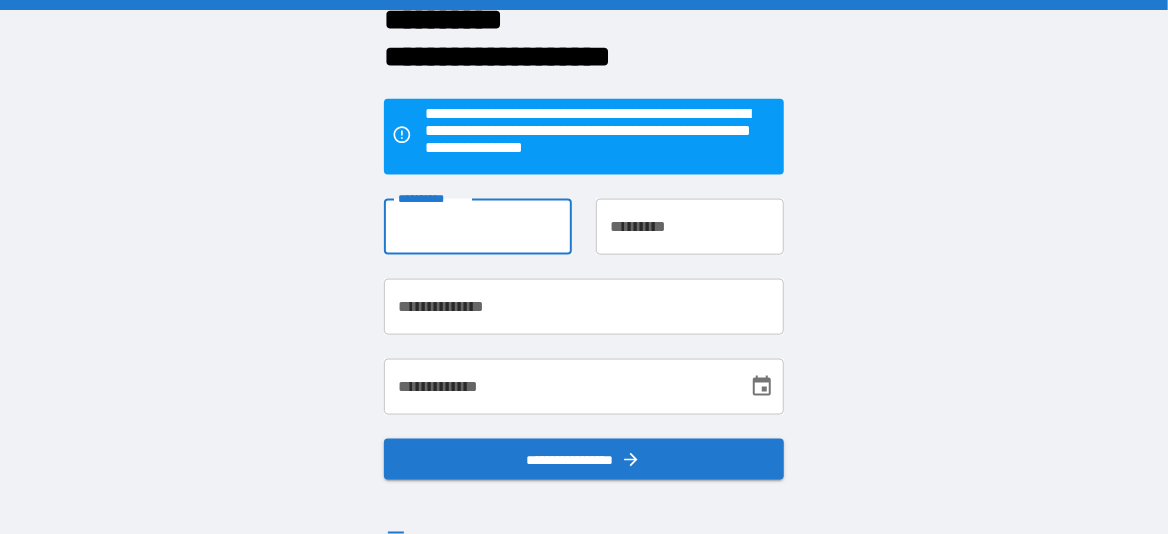 click on "**********" at bounding box center [478, 227] 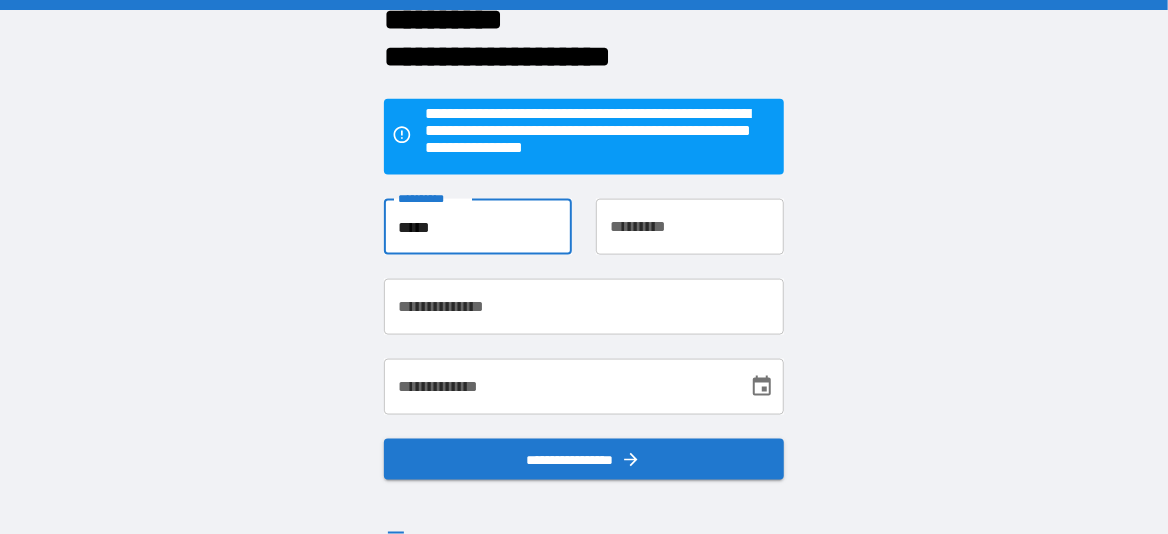 type on "*****" 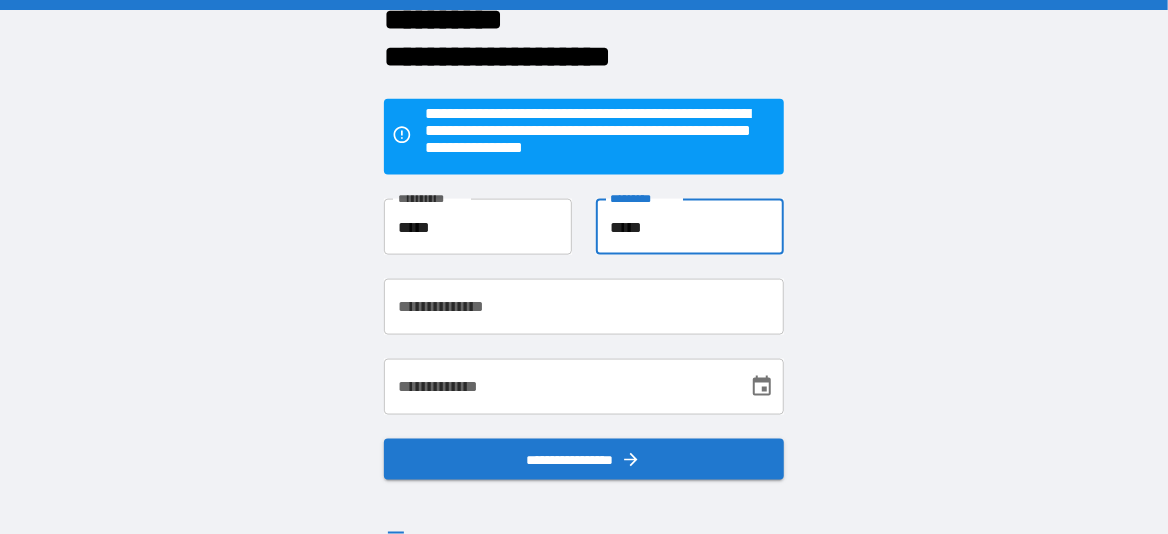 type on "*****" 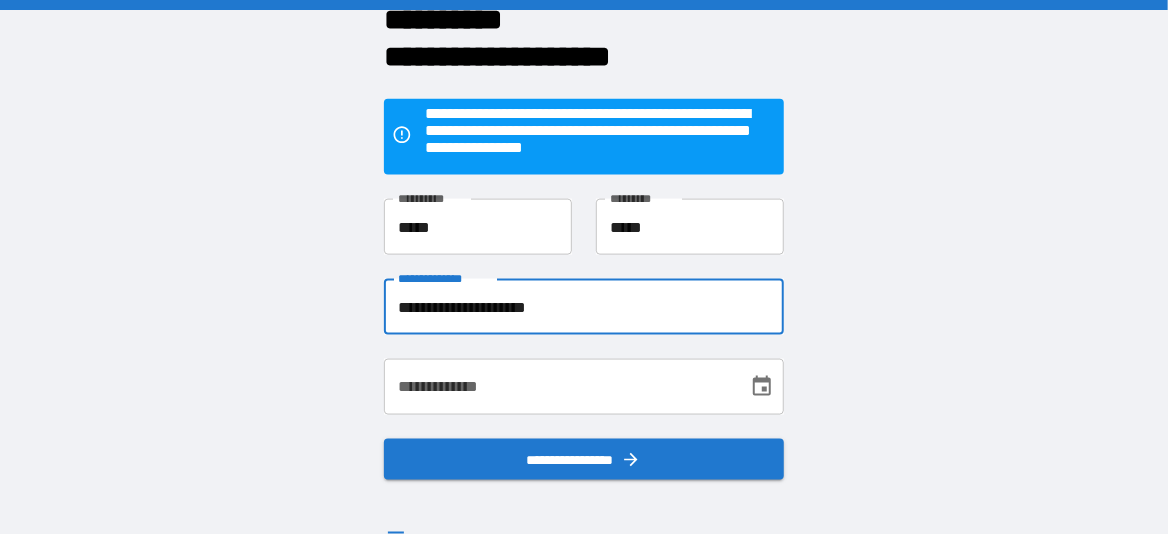 type on "**********" 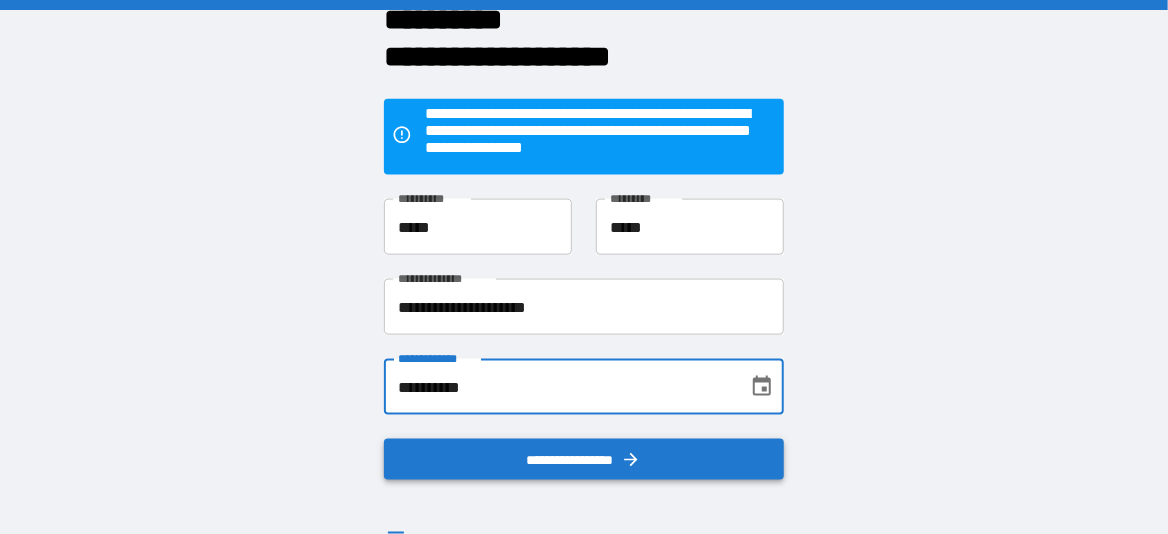 type on "**********" 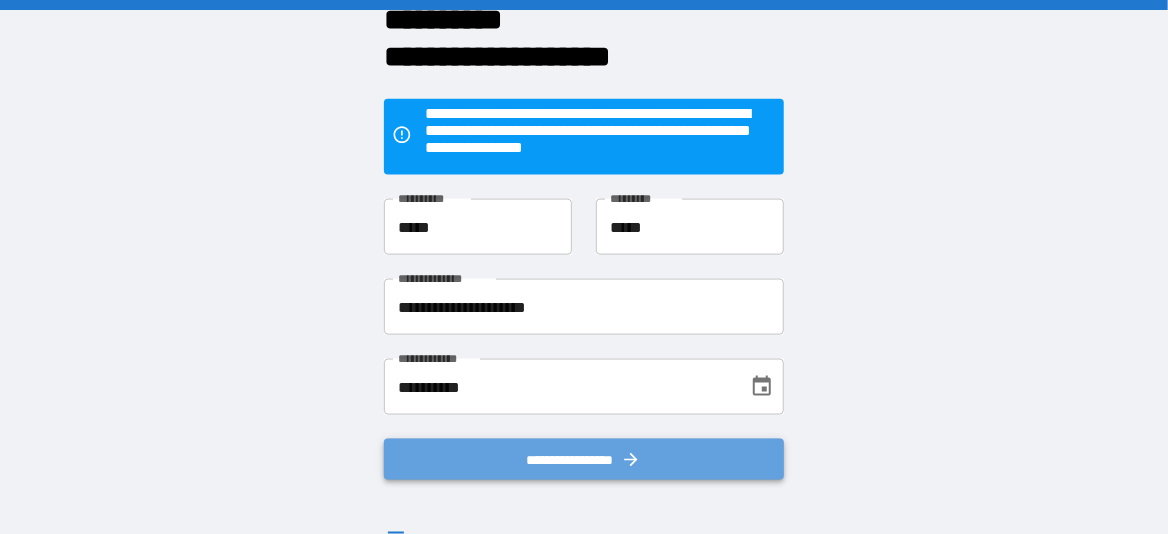 click on "**********" at bounding box center (584, 459) 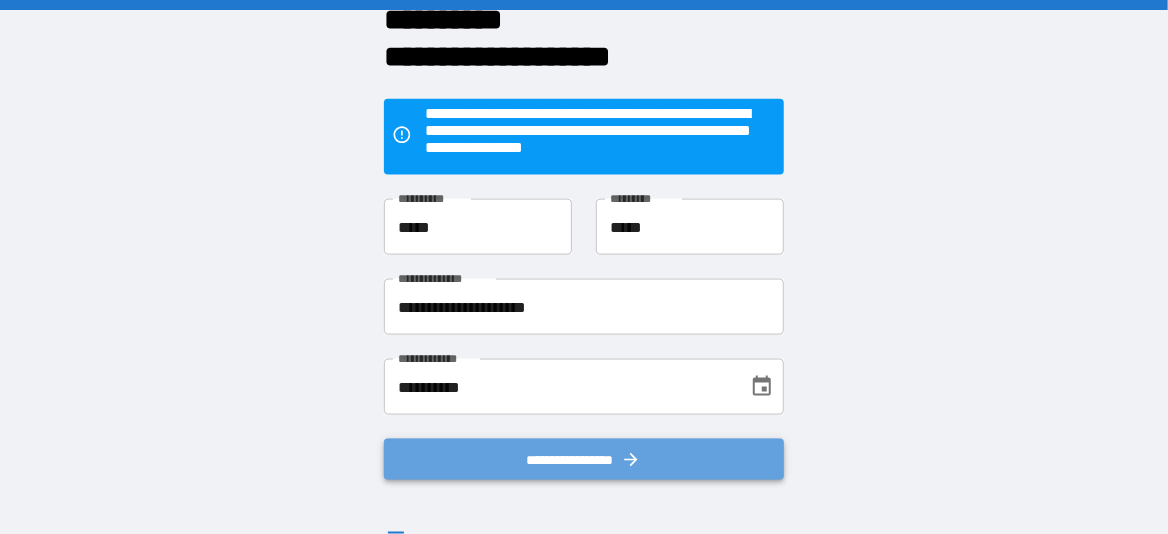 click on "**********" at bounding box center (584, 459) 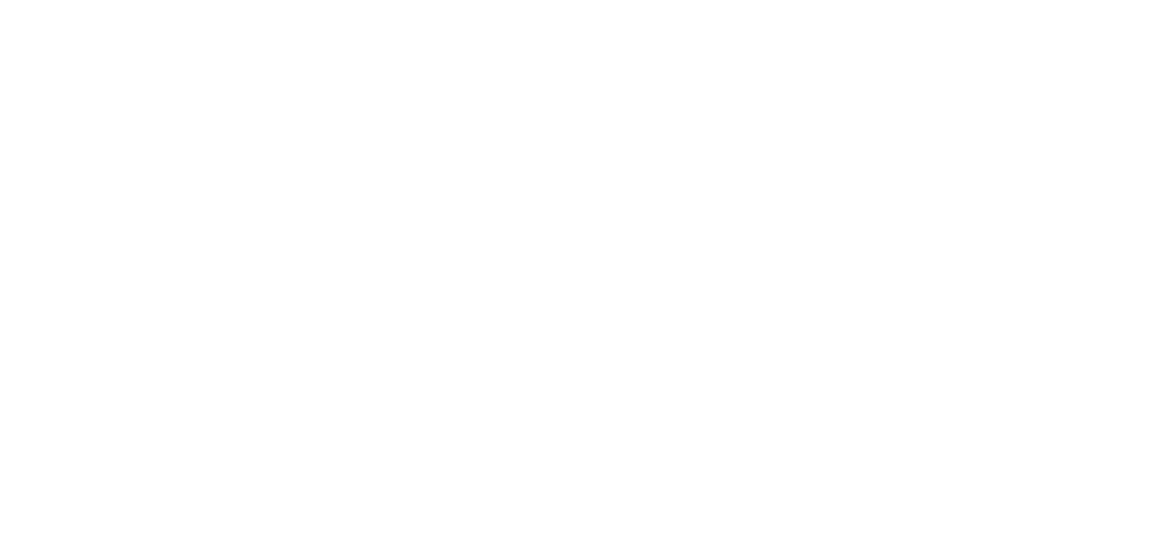 scroll, scrollTop: 0, scrollLeft: 0, axis: both 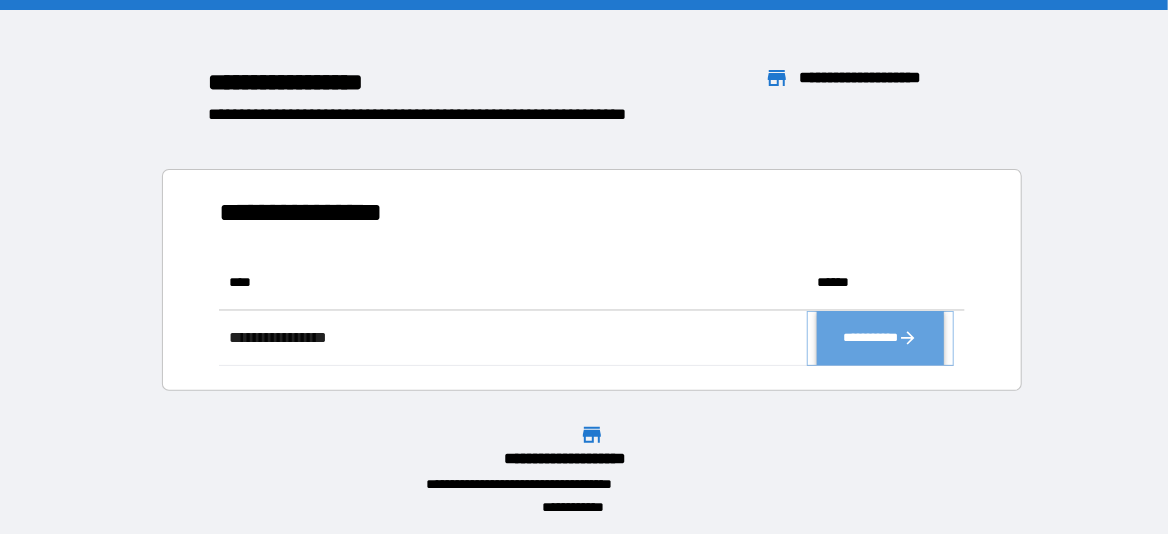 click on "**********" at bounding box center (880, 337) 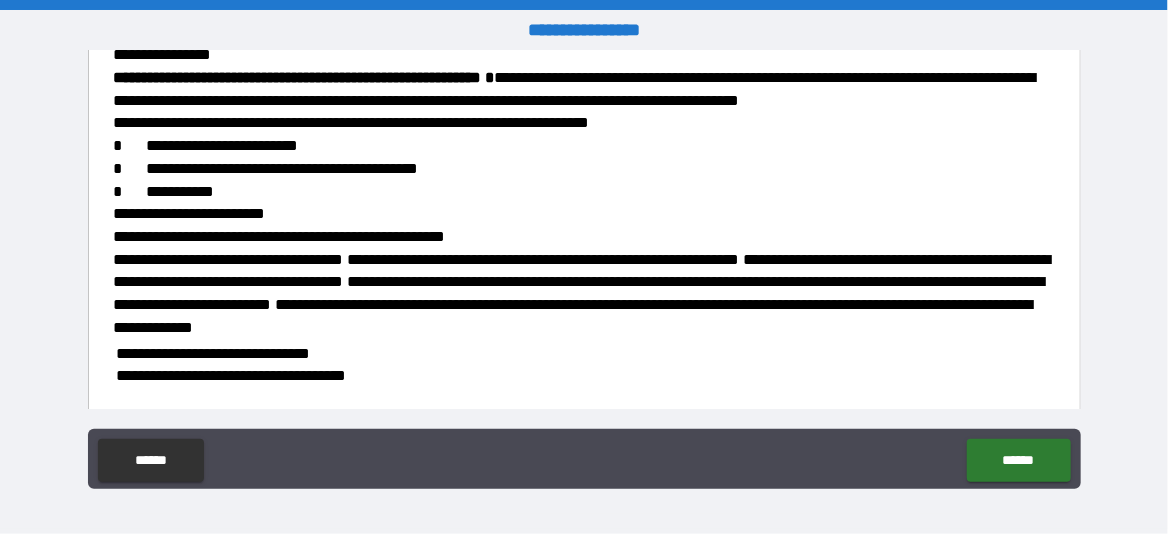 scroll, scrollTop: 313, scrollLeft: 0, axis: vertical 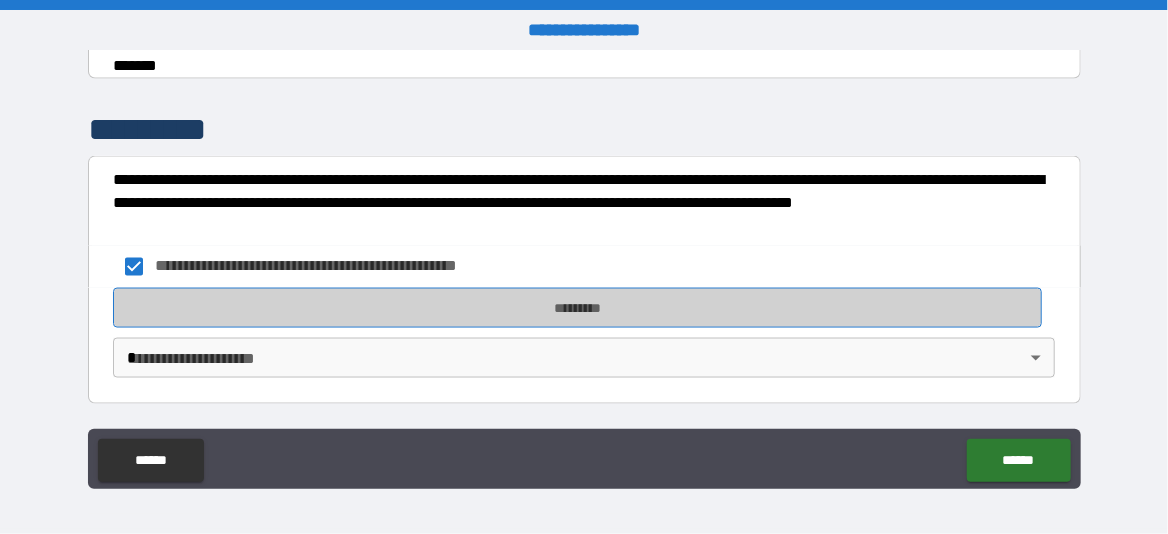 click on "*********" at bounding box center [577, 308] 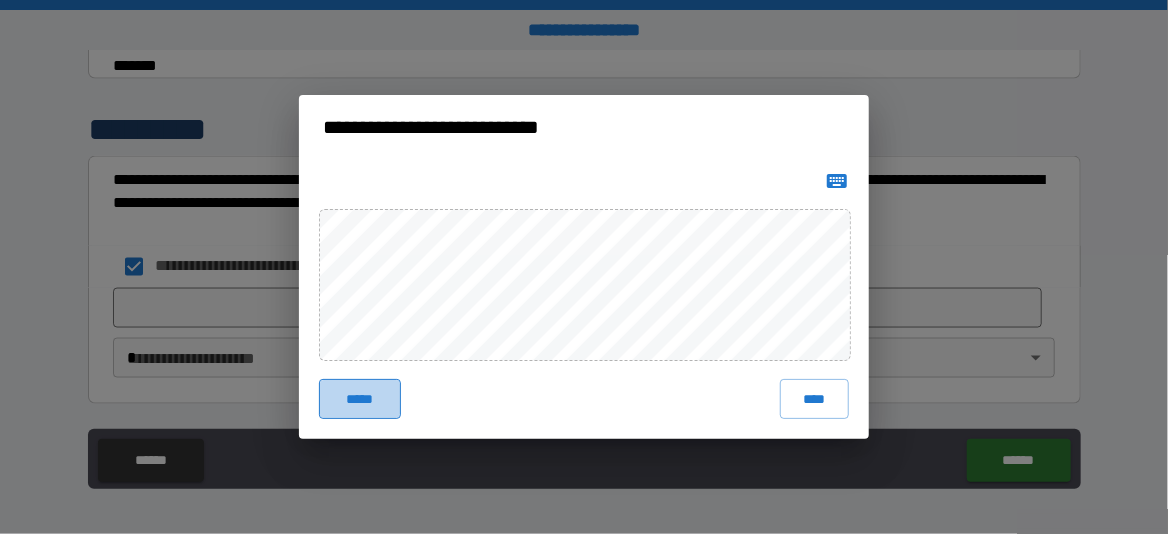 click on "*****" at bounding box center [360, 398] 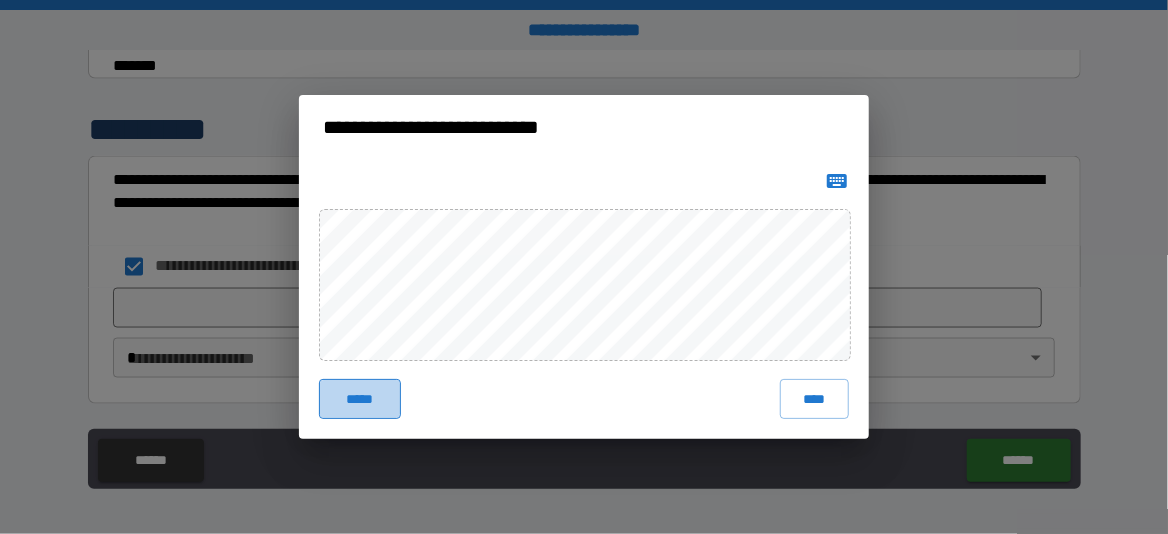 click on "*****" at bounding box center [360, 398] 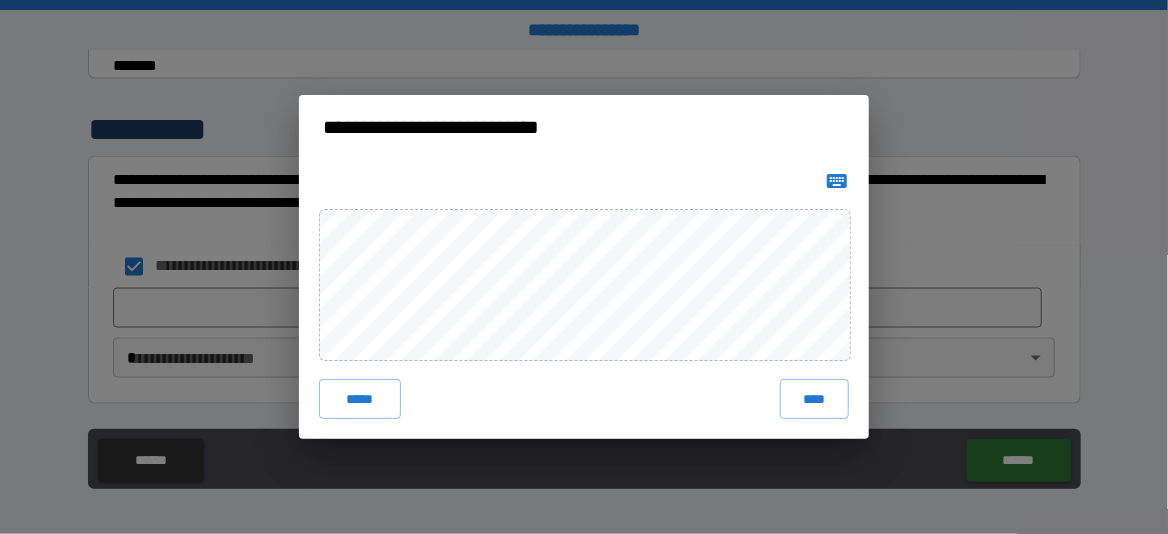 click on "***** ****" at bounding box center (584, 300) 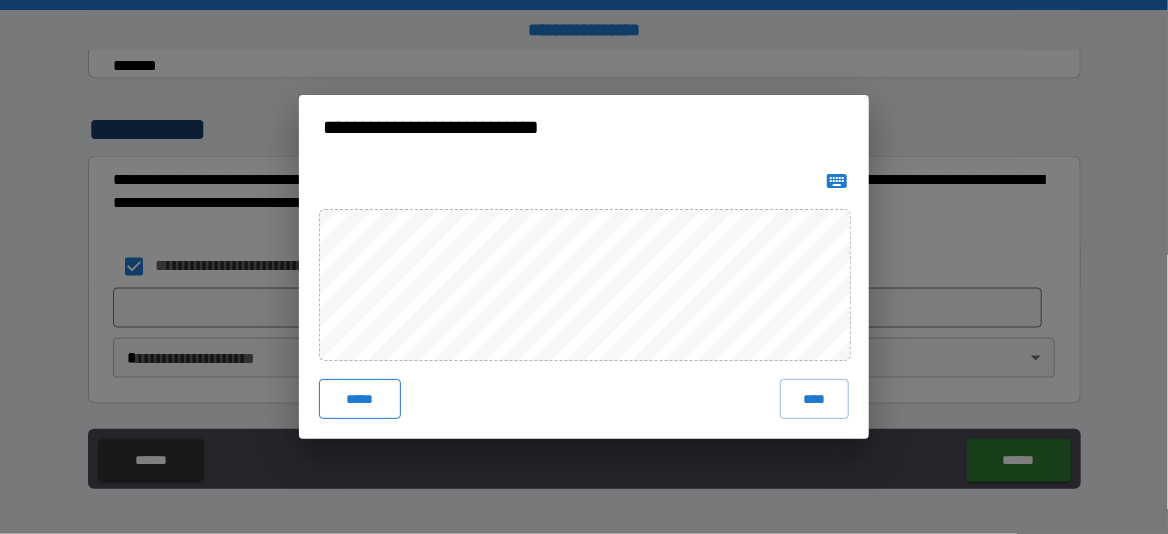 click on "*****" at bounding box center (360, 398) 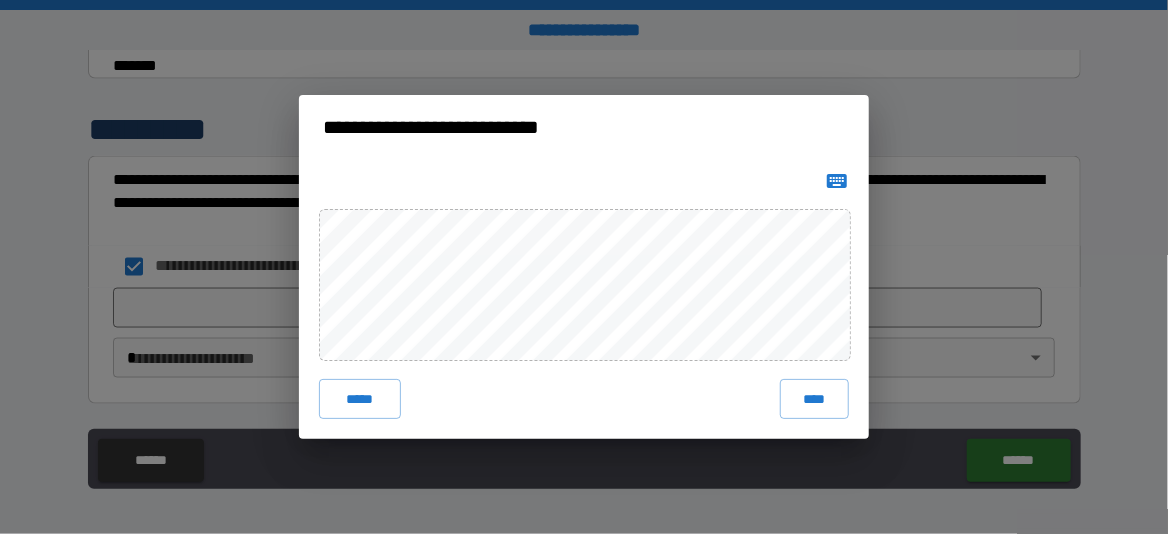 click on "**********" at bounding box center (584, 267) 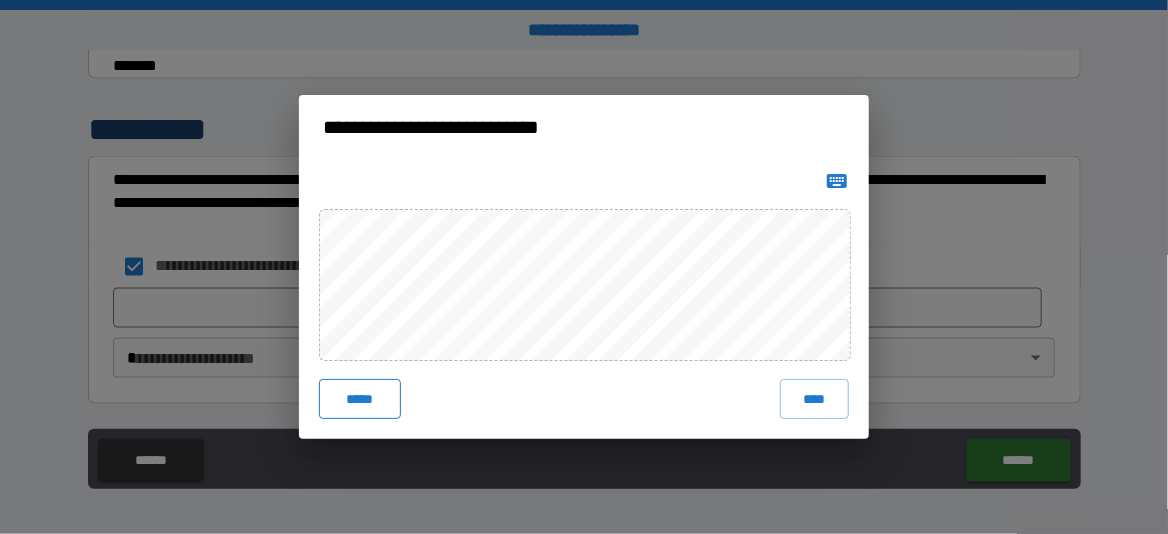 click on "*****" at bounding box center [360, 398] 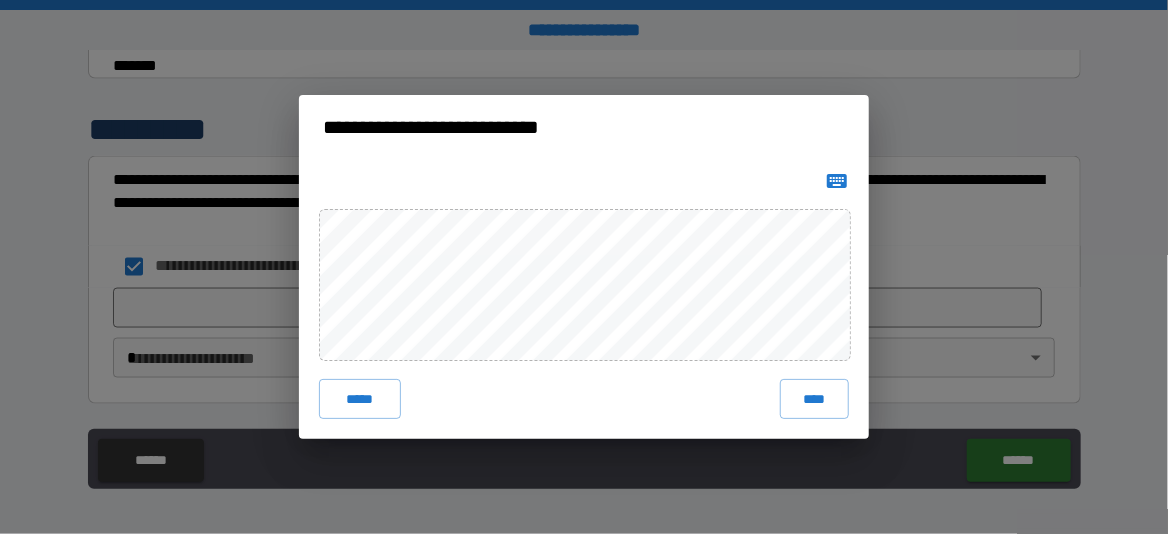 type 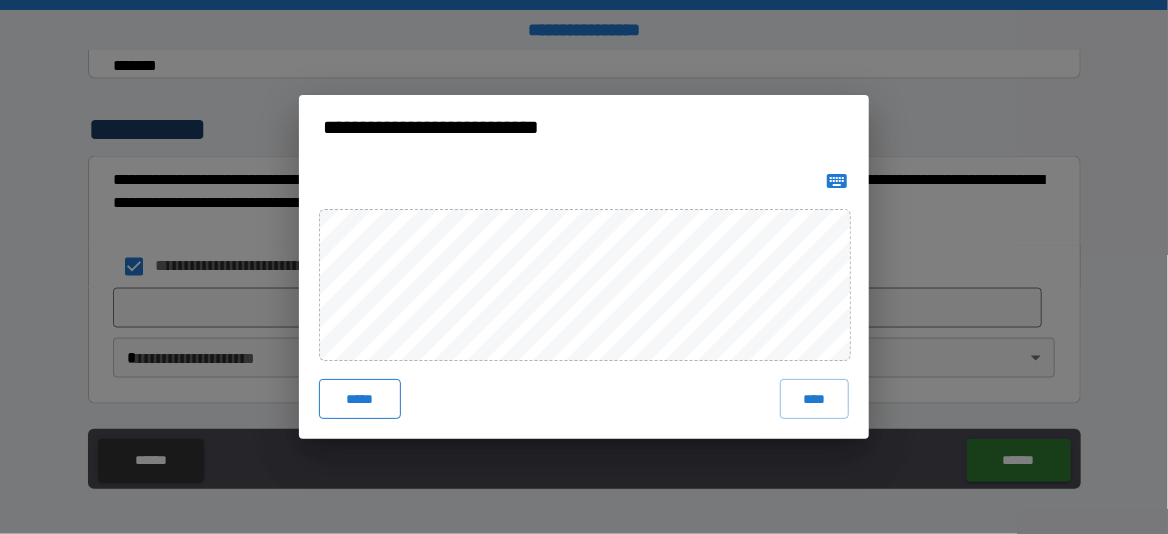 click on "*****" at bounding box center [360, 398] 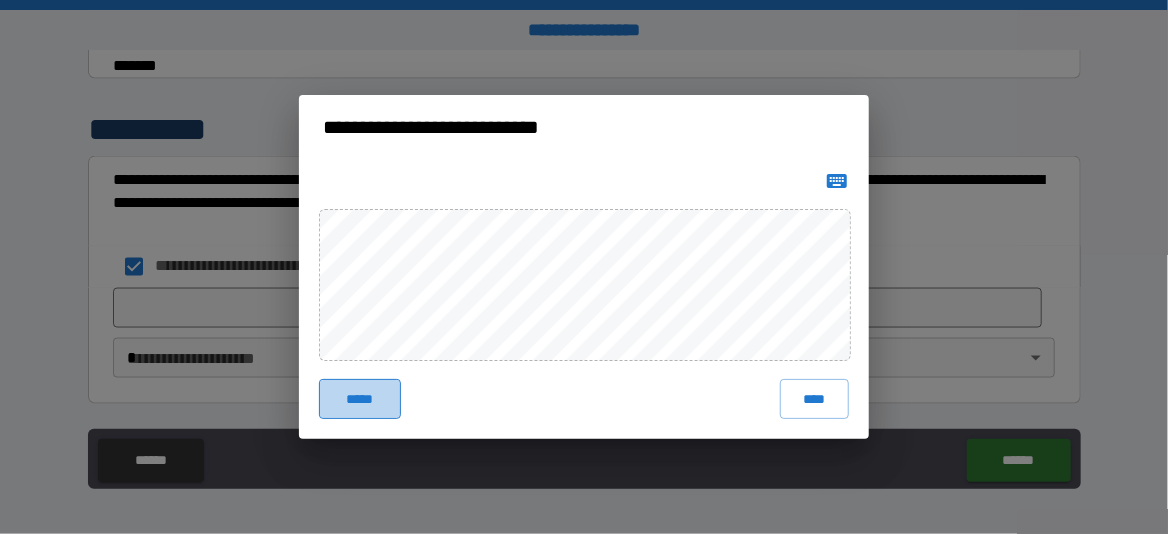 click on "*****" at bounding box center [360, 398] 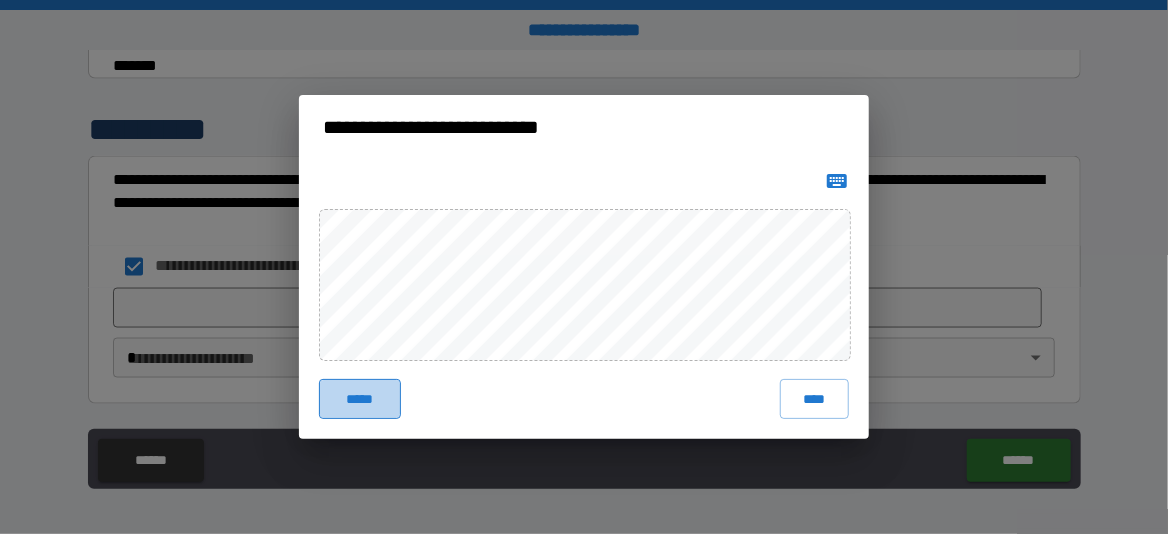 click on "*****" at bounding box center [360, 398] 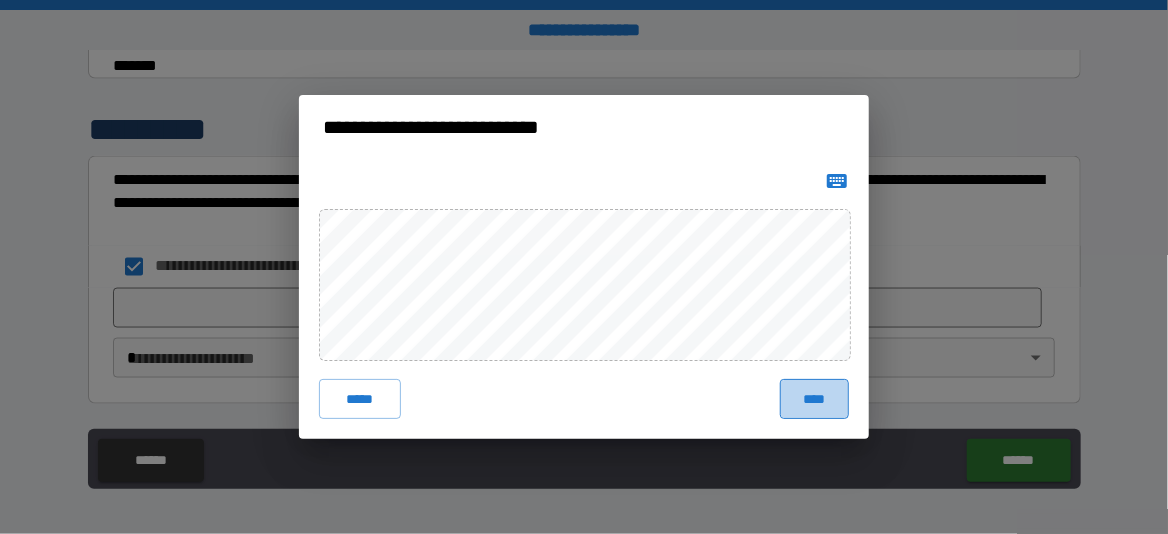 click on "****" at bounding box center (814, 398) 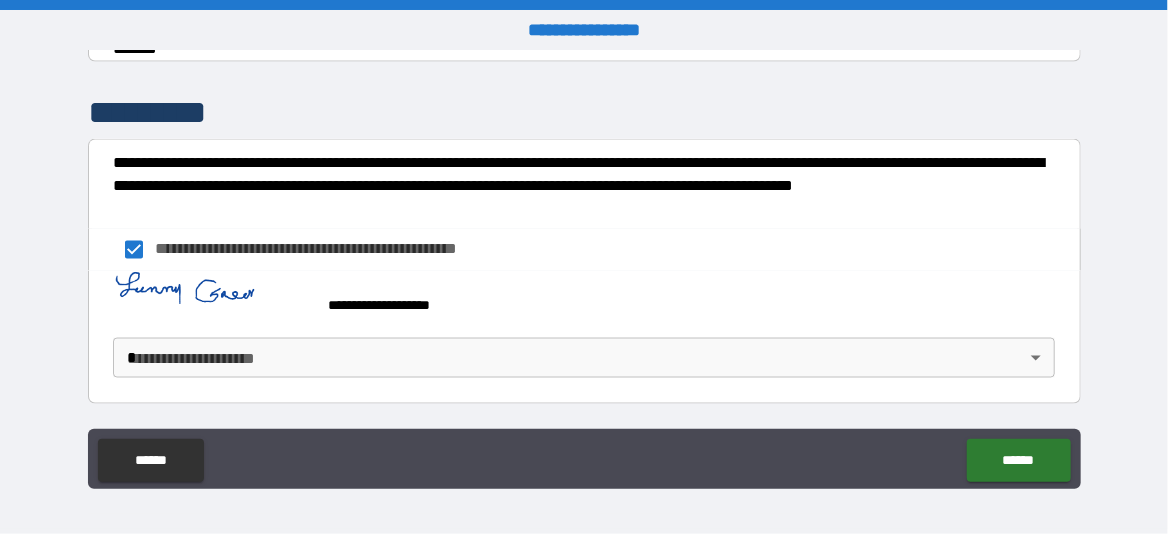 click on "******" 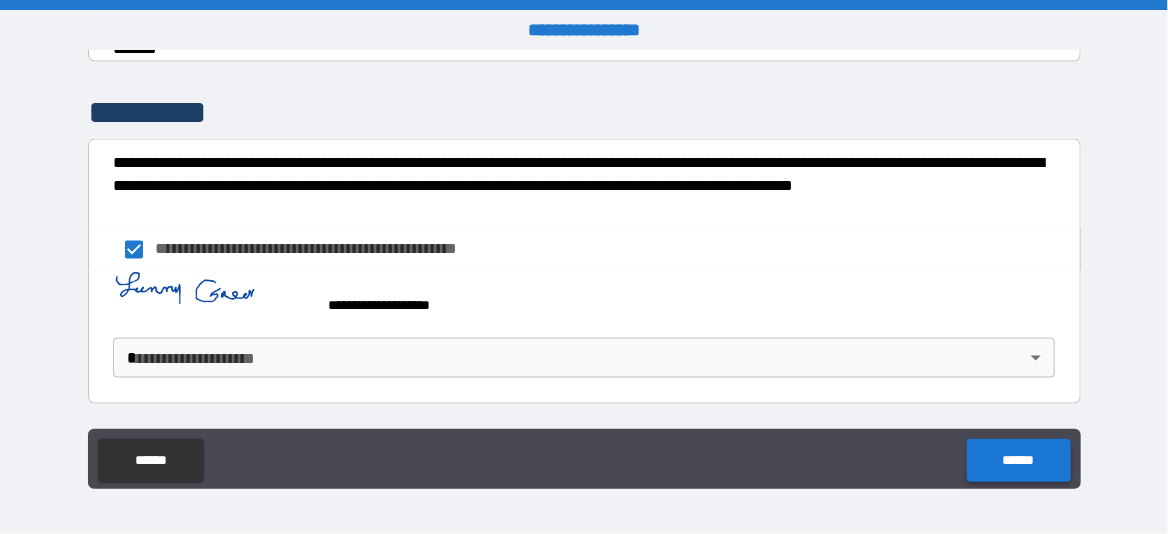 click on "******" at bounding box center [1019, 461] 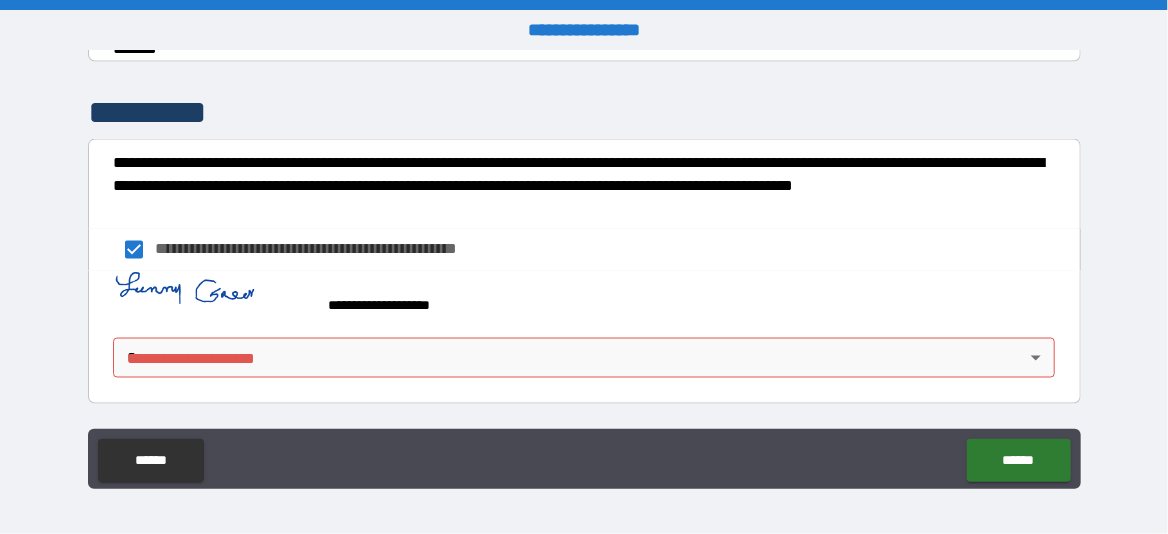 type 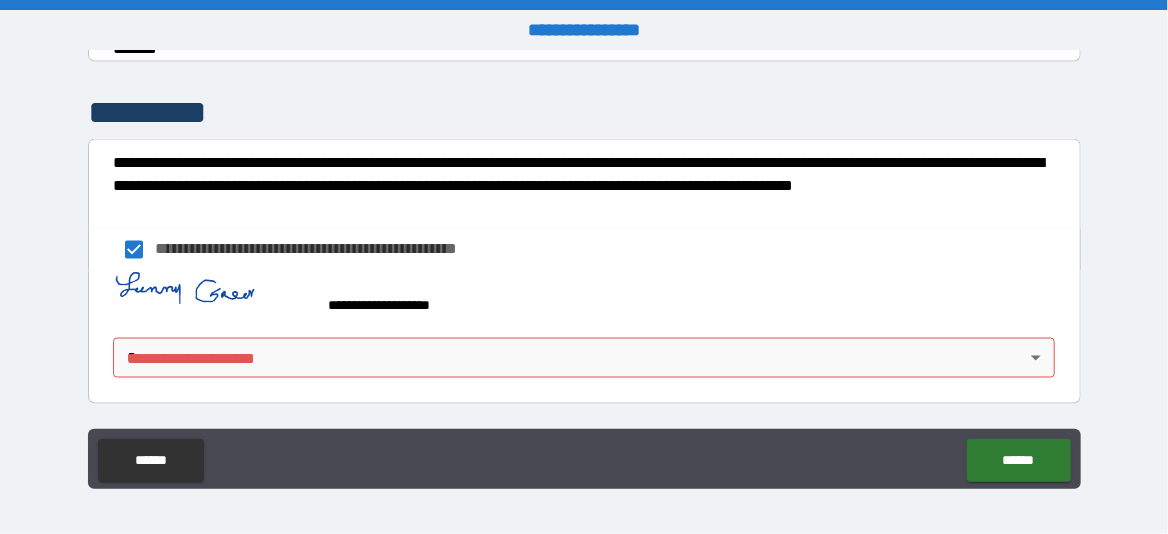 scroll, scrollTop: 1114, scrollLeft: 0, axis: vertical 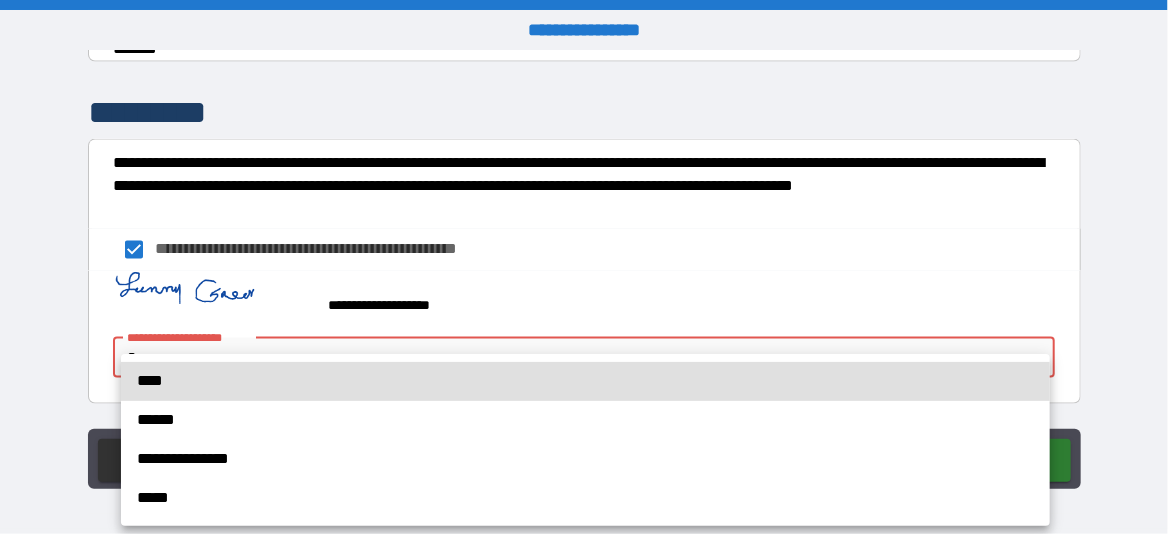 click on "[FIRST] [LAST] [STREET] [CITY] [STATE] [ZIP] [COUNTRY] [PHONE] [EMAIL] [SSN] [DLN] [CC] [DOB] [AGE] [ADDRESS] [COORDINATES] [POSTAL_CODE] [TIME] [DATE]" at bounding box center (584, 267) 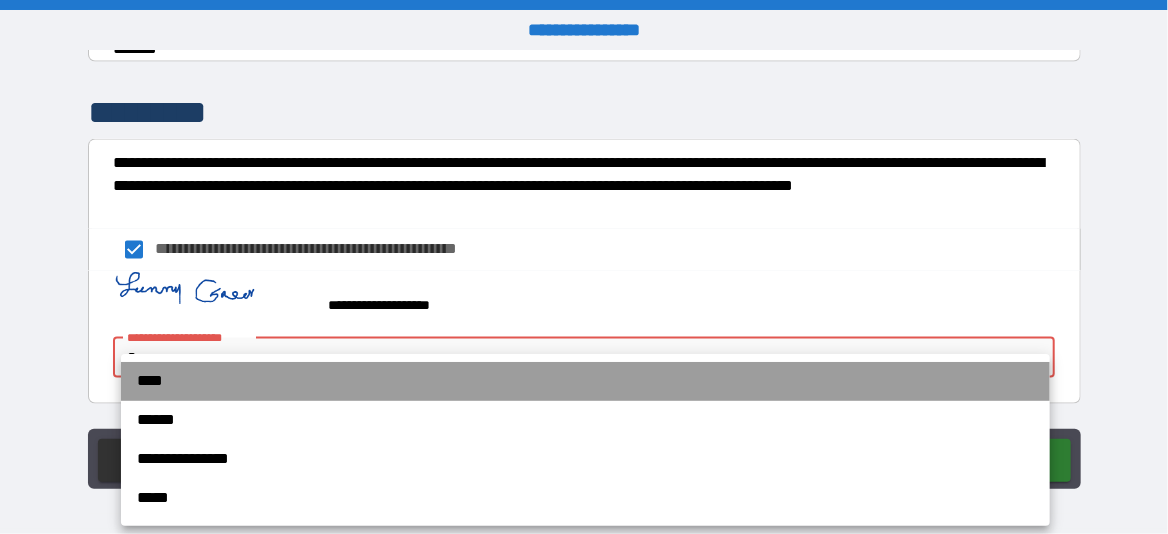 click on "****" at bounding box center [585, 381] 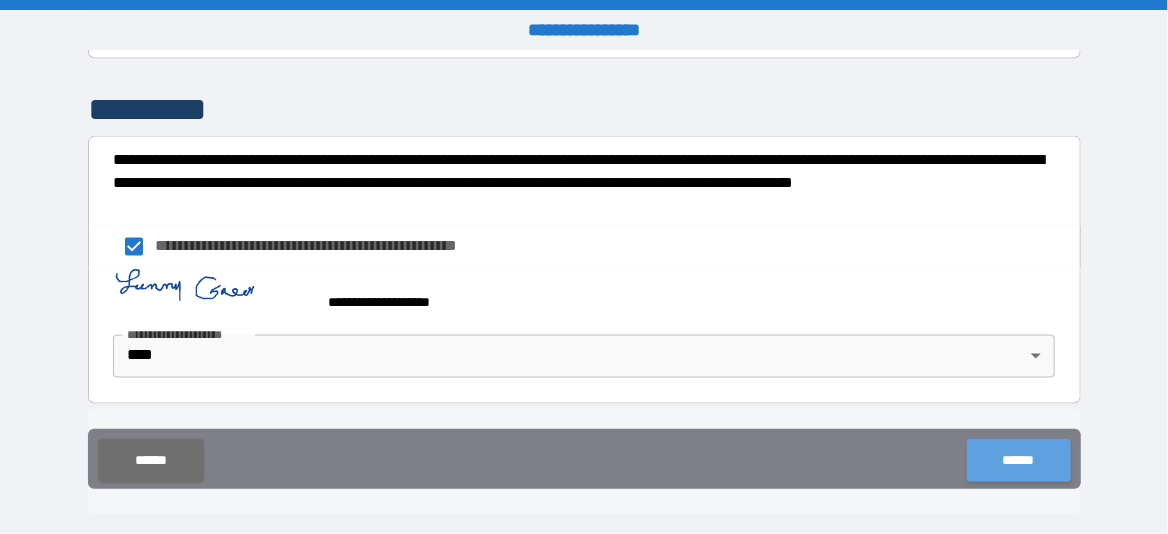 click on "******" at bounding box center (1019, 461) 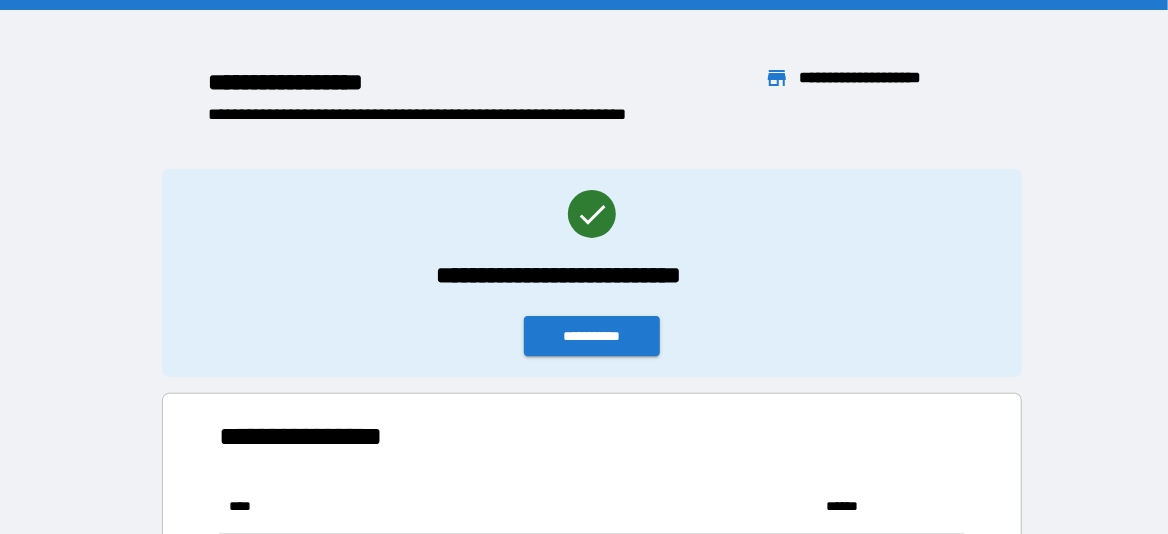 scroll, scrollTop: 16, scrollLeft: 16, axis: both 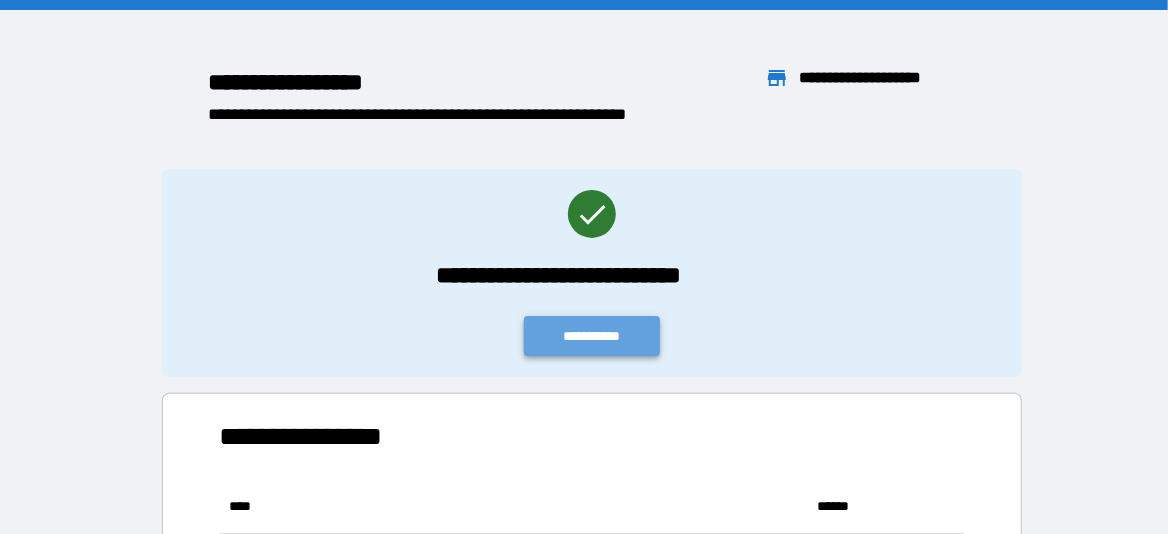 click on "**********" at bounding box center (591, 336) 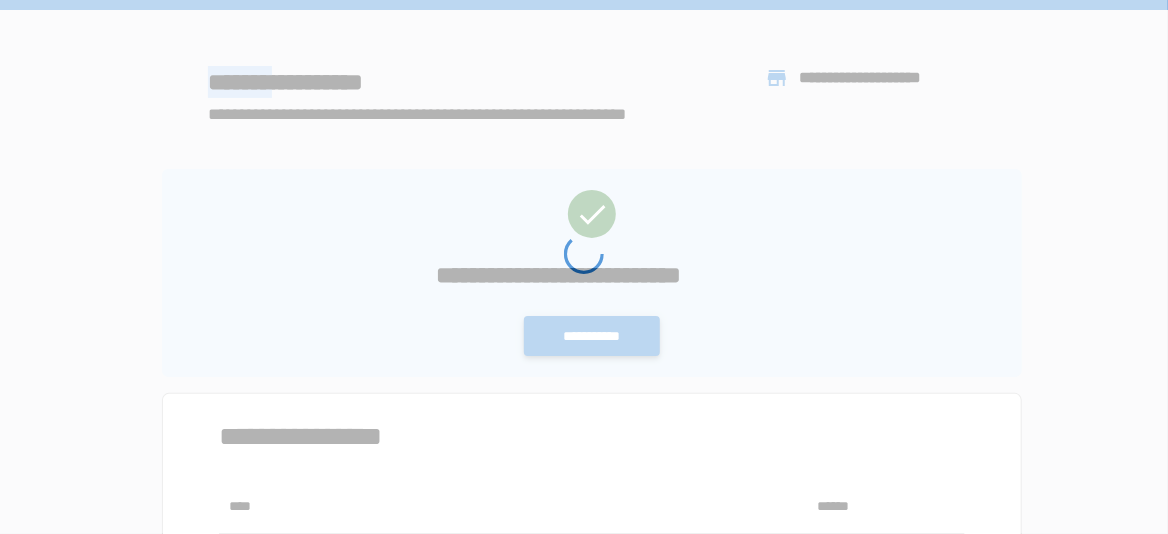 click at bounding box center [584, 384] 